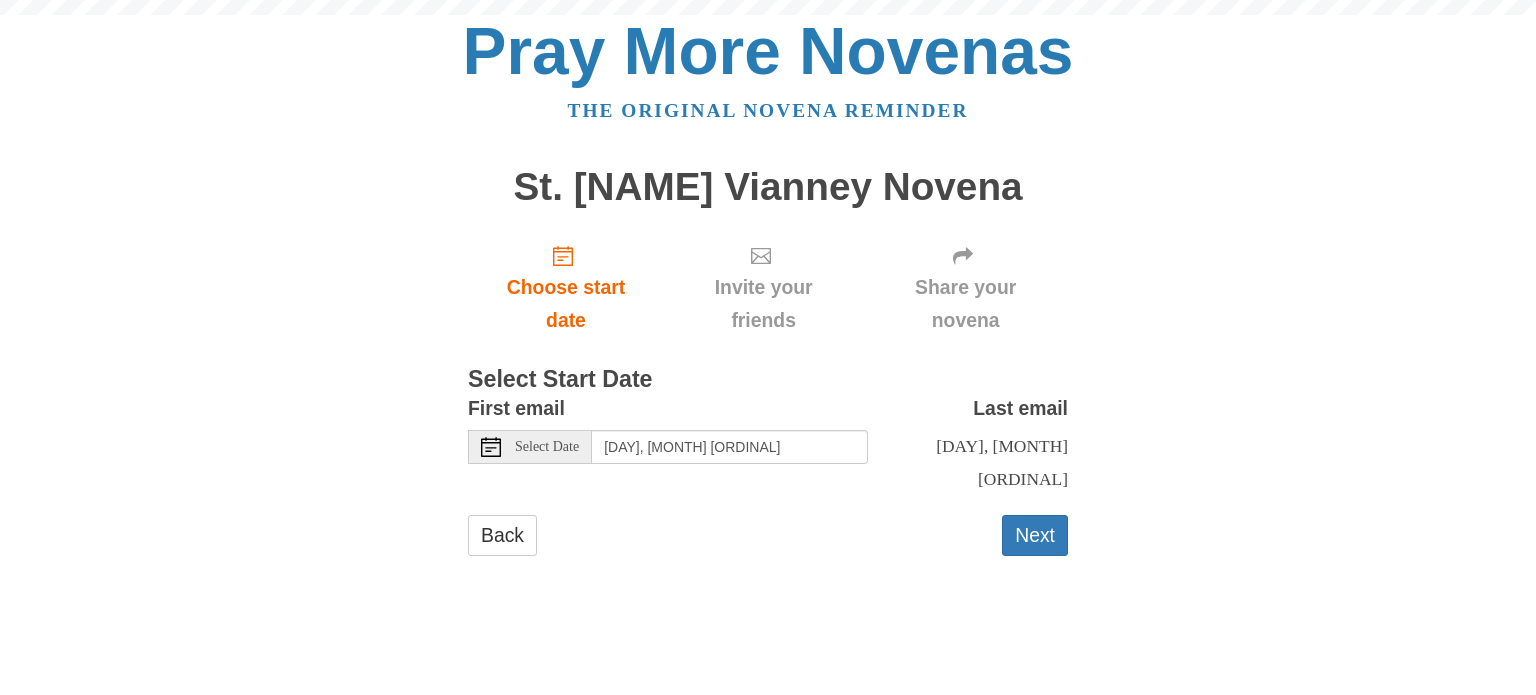 scroll, scrollTop: 0, scrollLeft: 0, axis: both 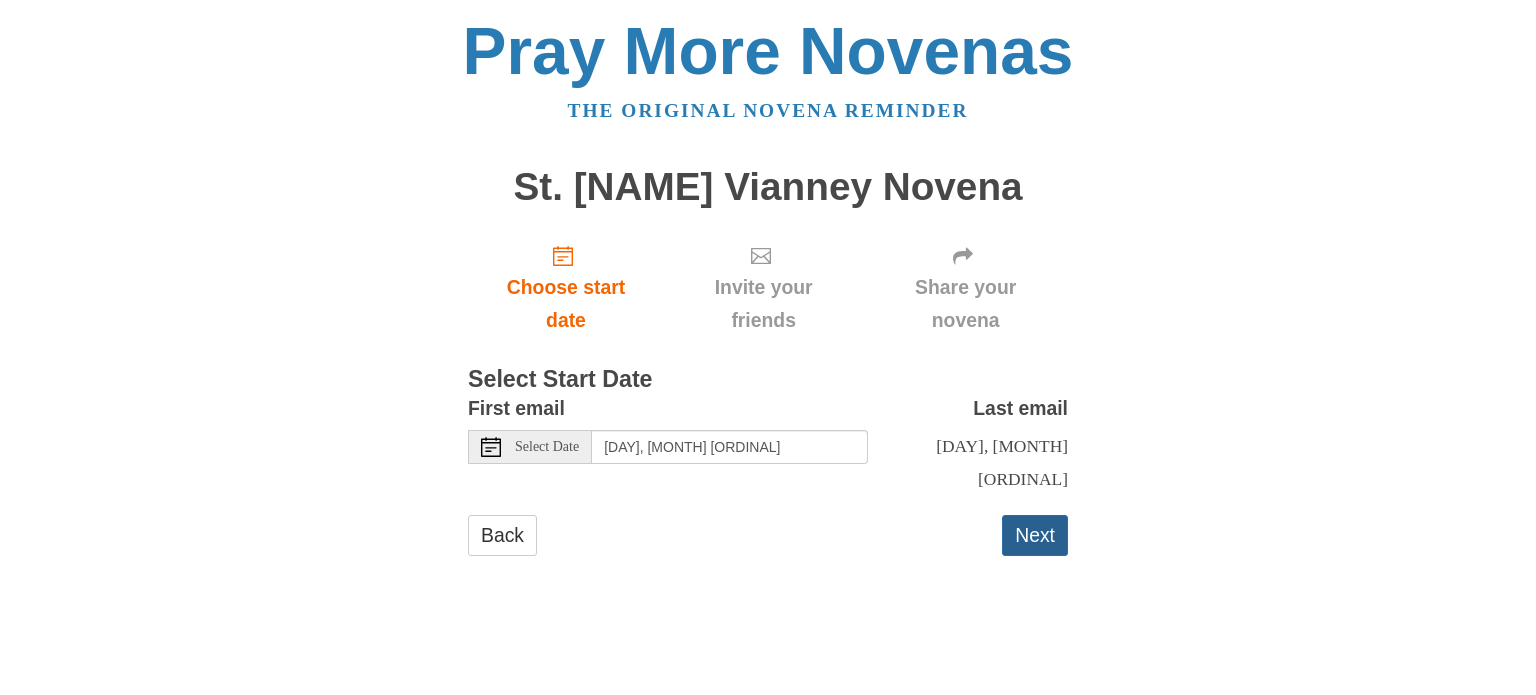click on "Next" at bounding box center [1035, 535] 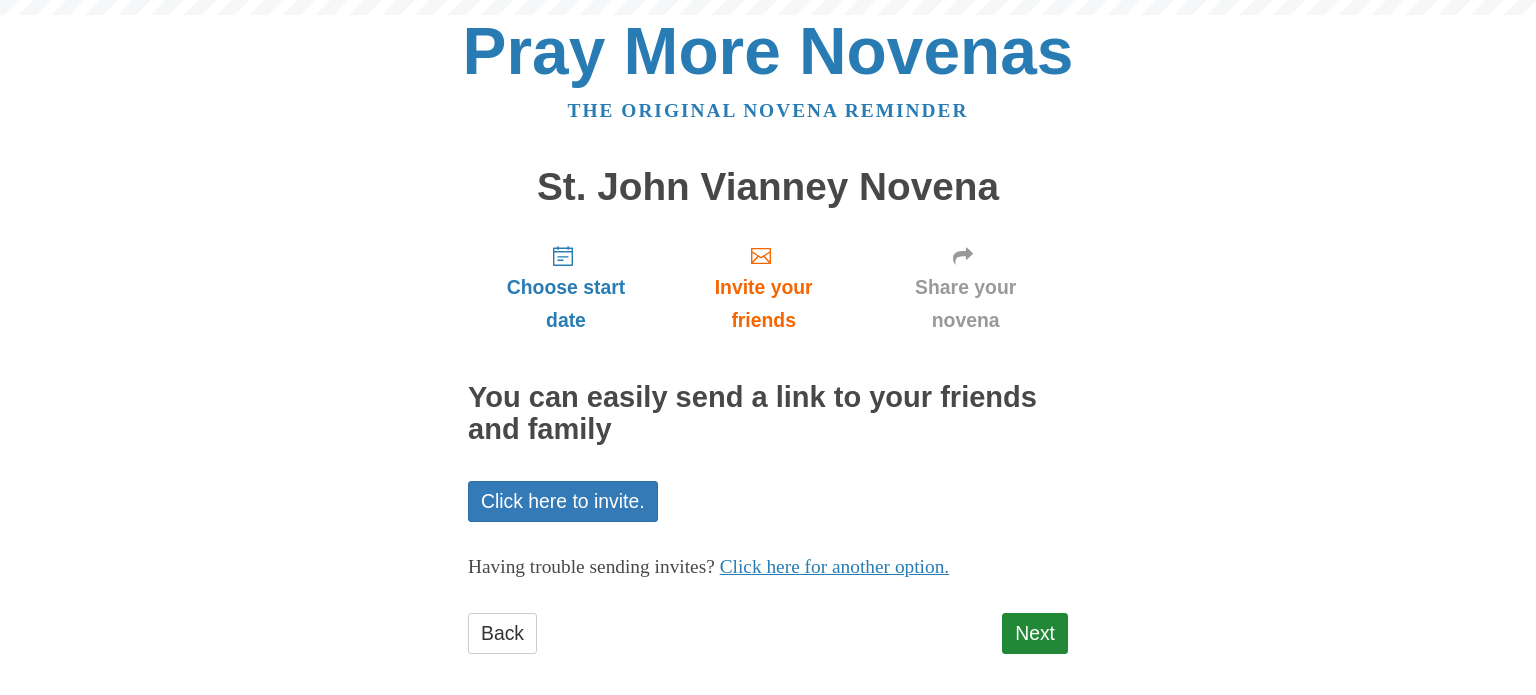 scroll, scrollTop: 0, scrollLeft: 0, axis: both 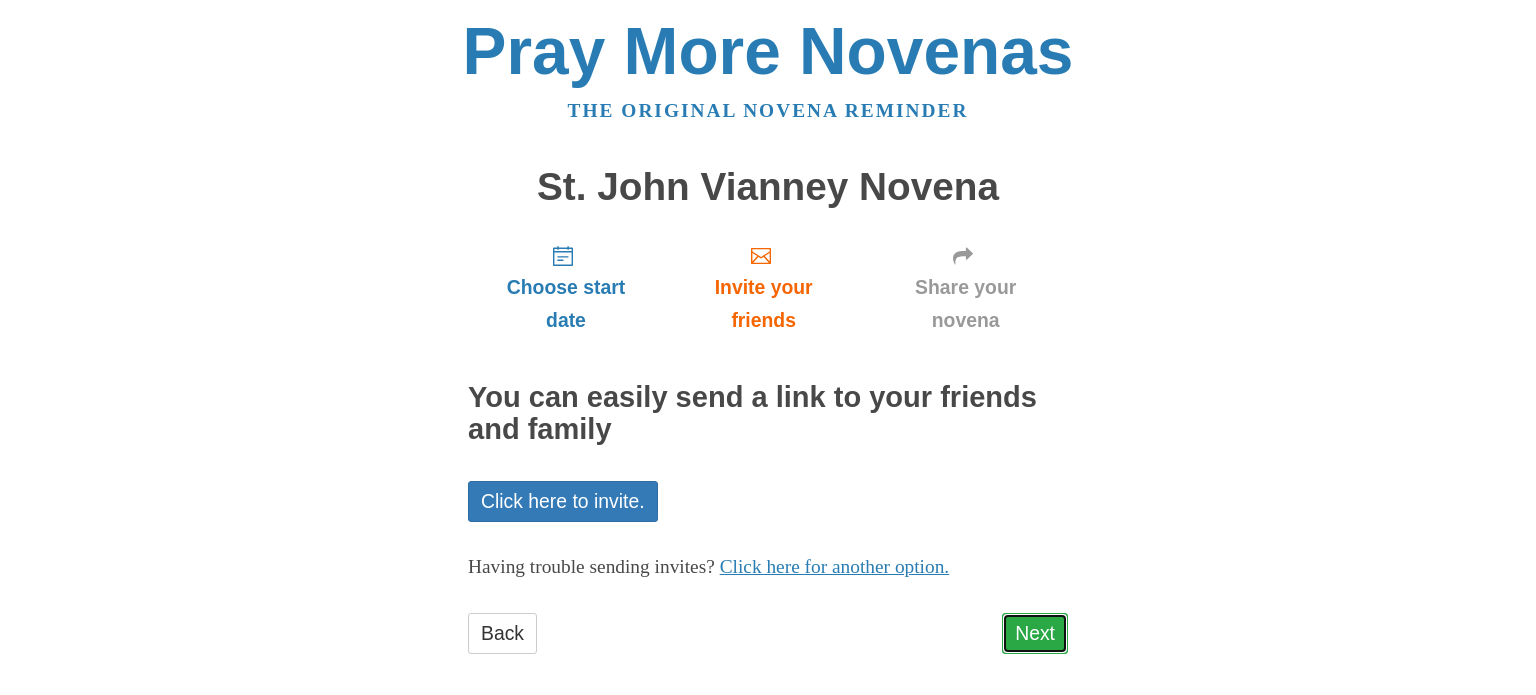 click on "Next" at bounding box center (1035, 633) 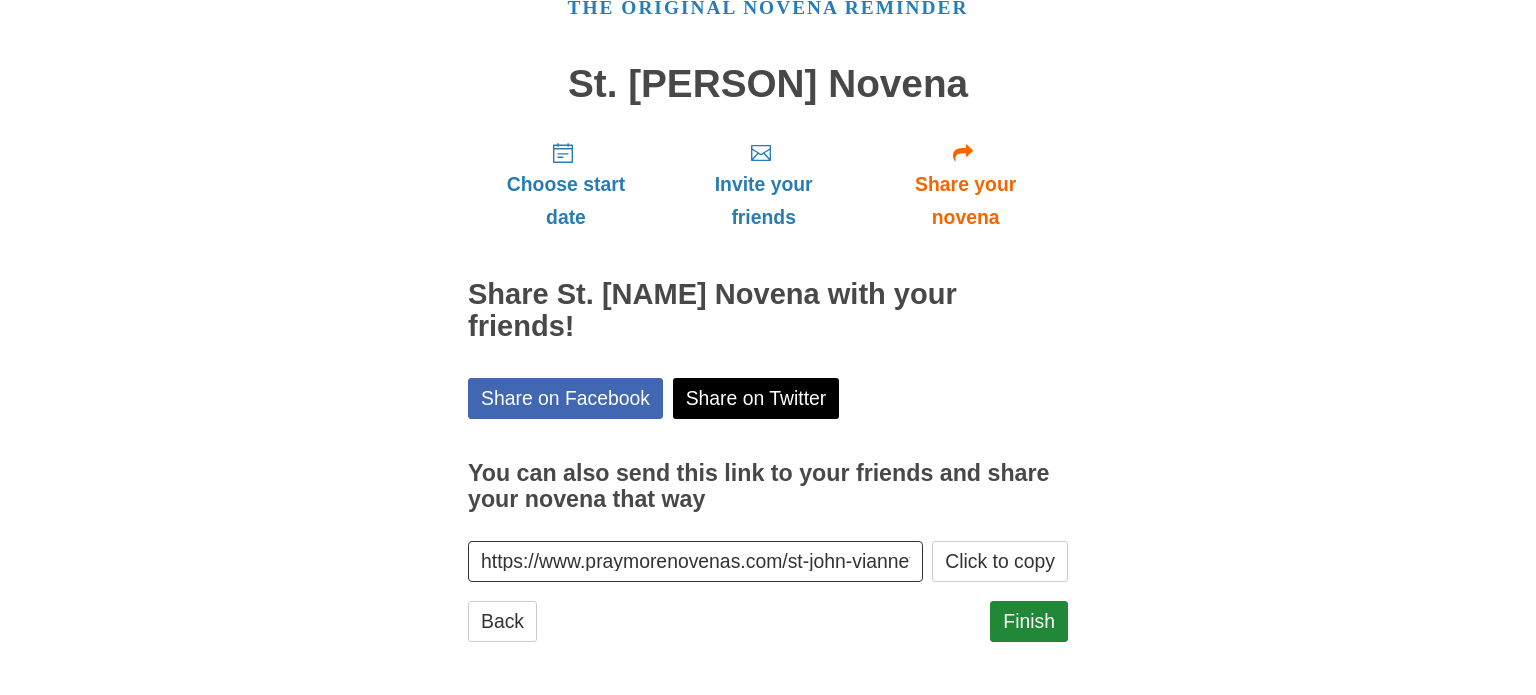 scroll, scrollTop: 107, scrollLeft: 0, axis: vertical 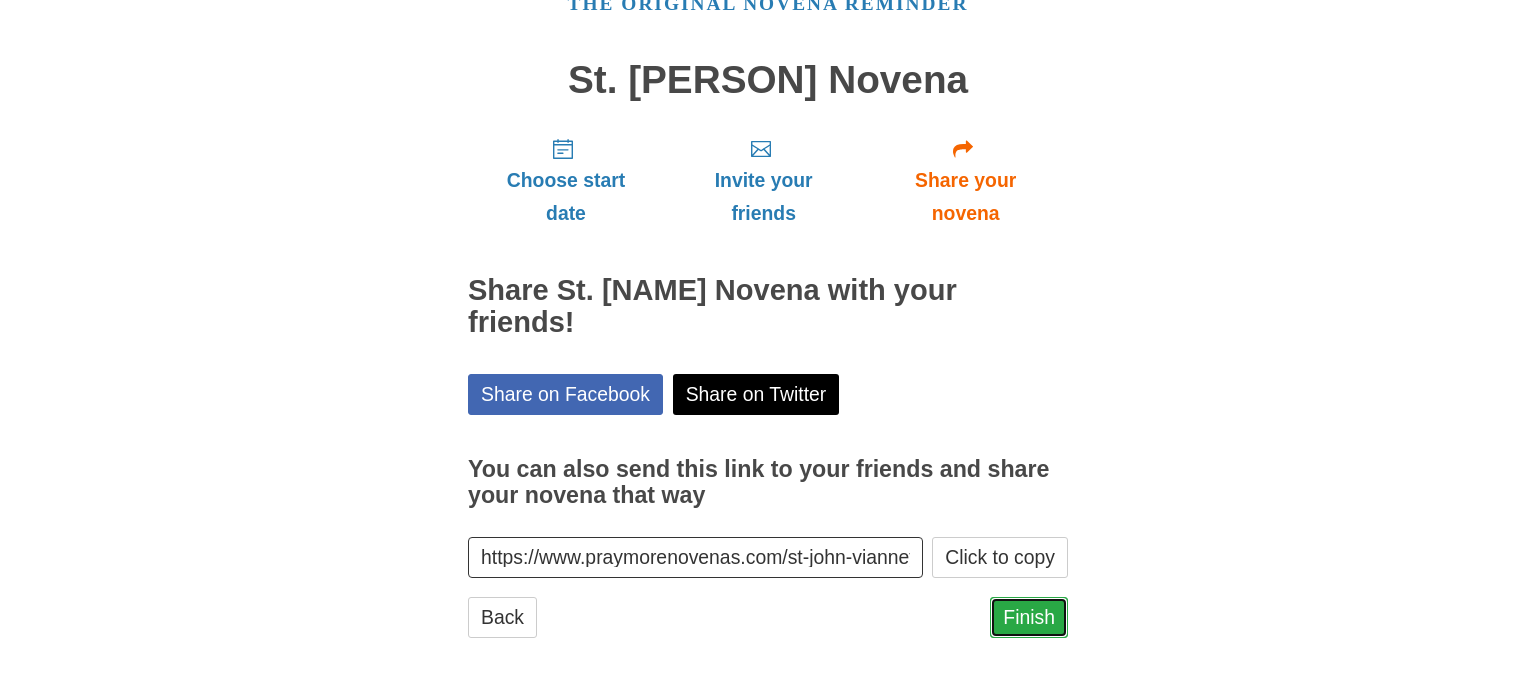 click on "Finish" at bounding box center [1029, 617] 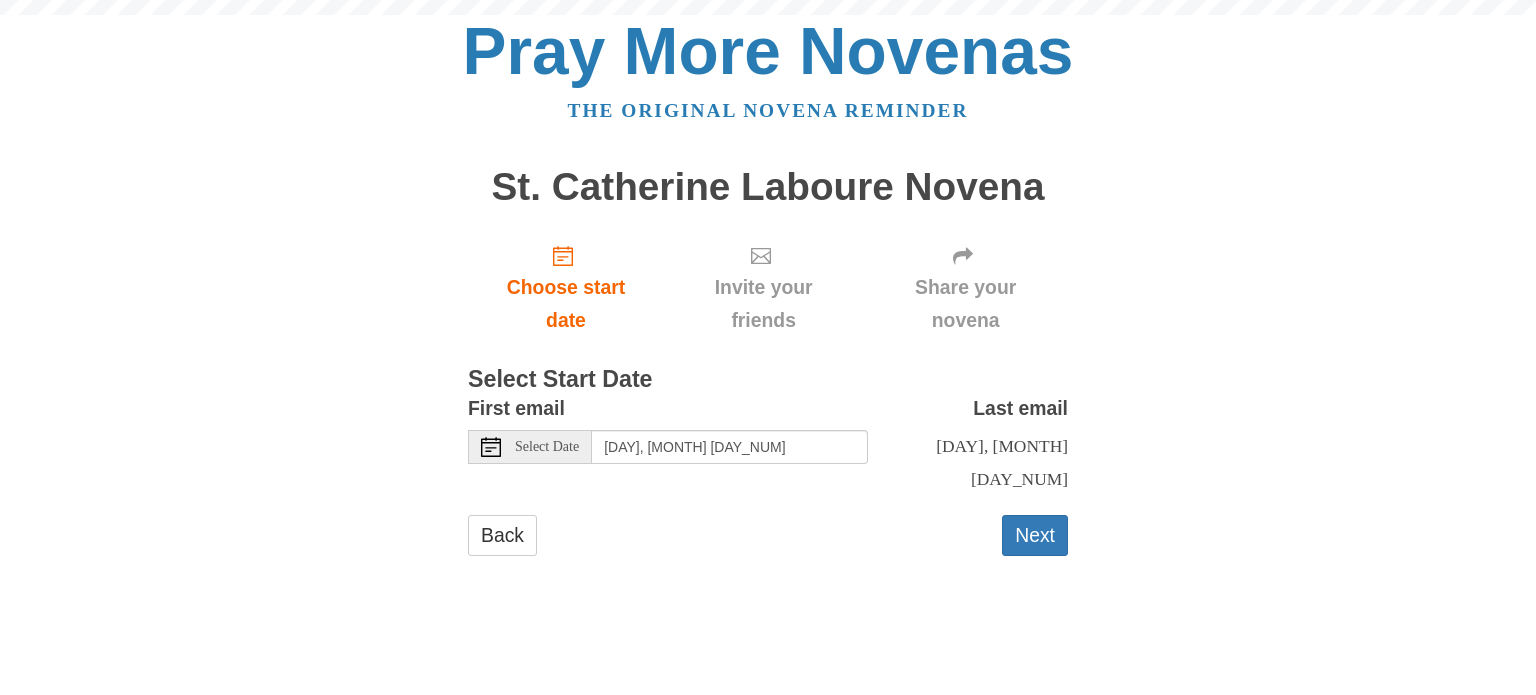 scroll, scrollTop: 0, scrollLeft: 0, axis: both 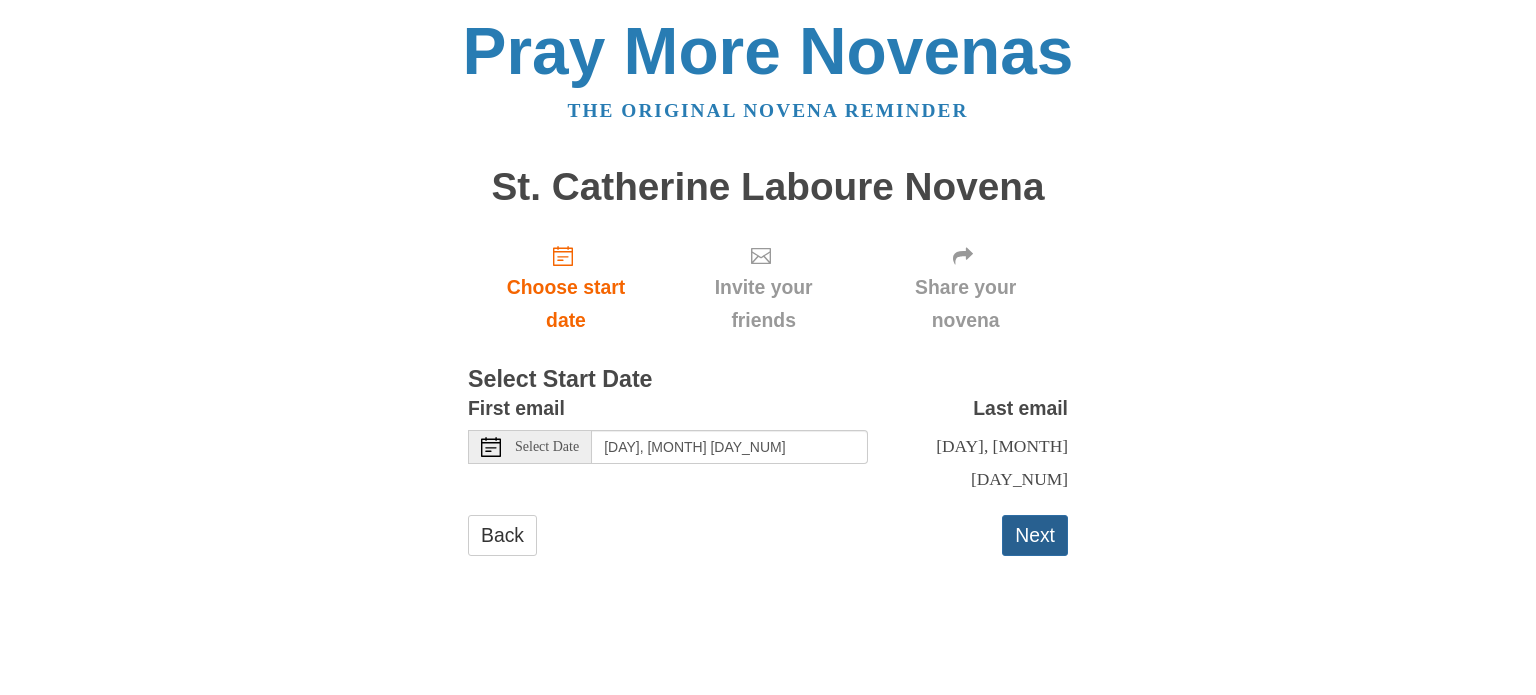 click on "Next" at bounding box center (1035, 535) 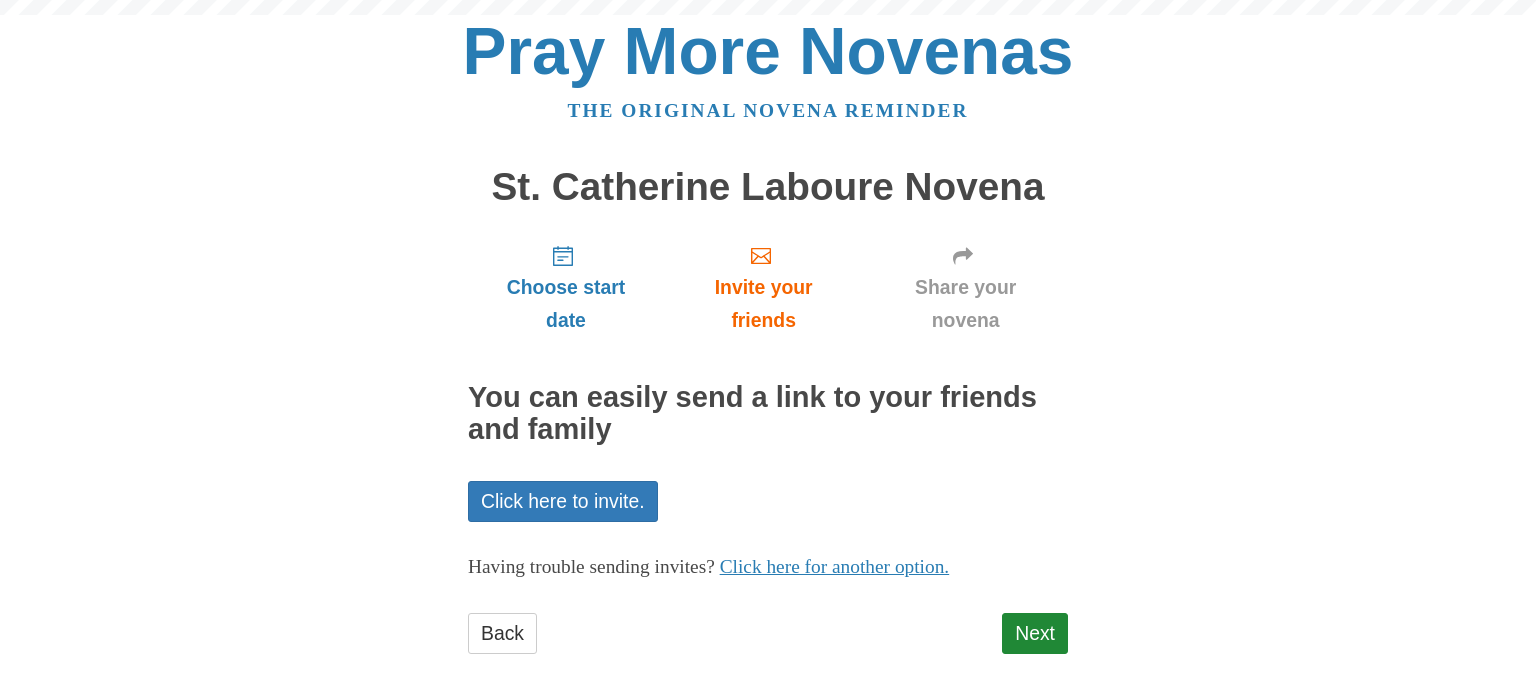 scroll, scrollTop: 0, scrollLeft: 0, axis: both 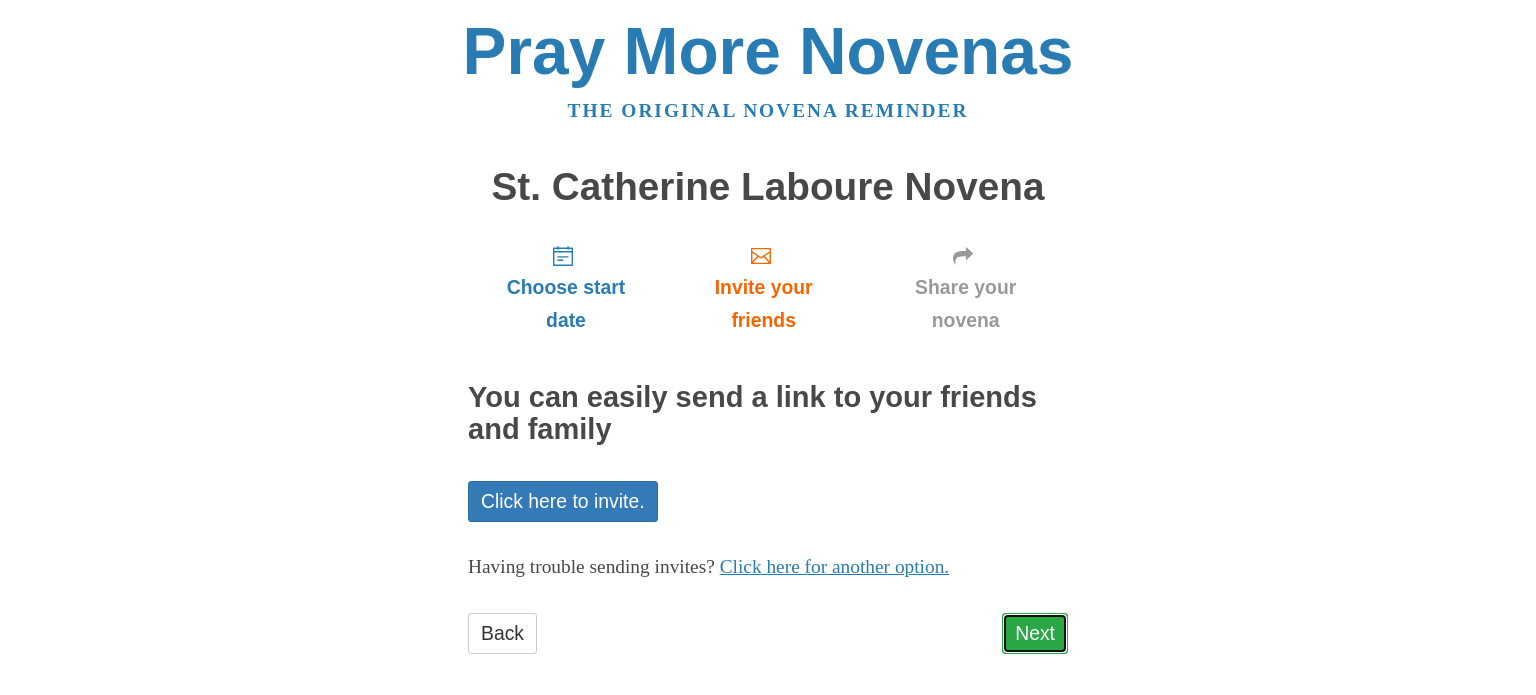 click on "Next" at bounding box center [1035, 633] 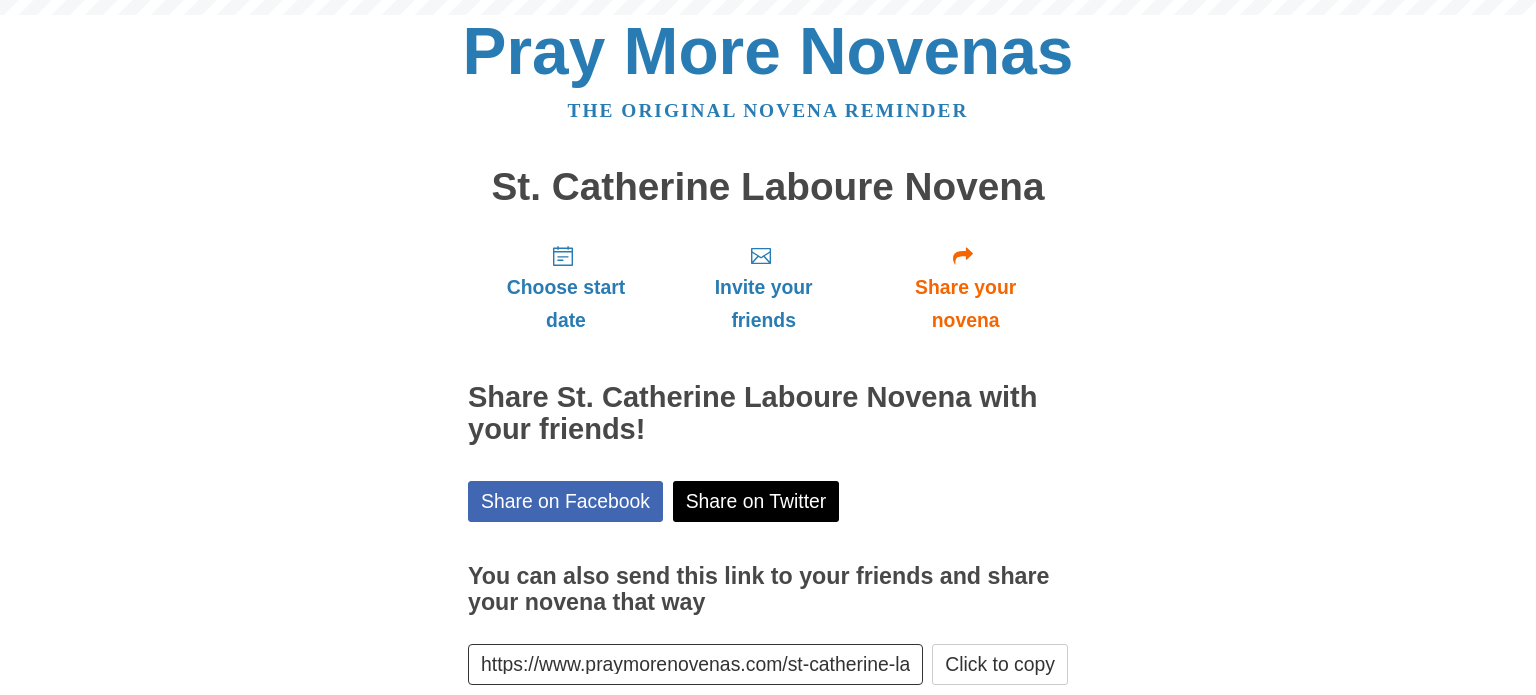 scroll, scrollTop: 0, scrollLeft: 0, axis: both 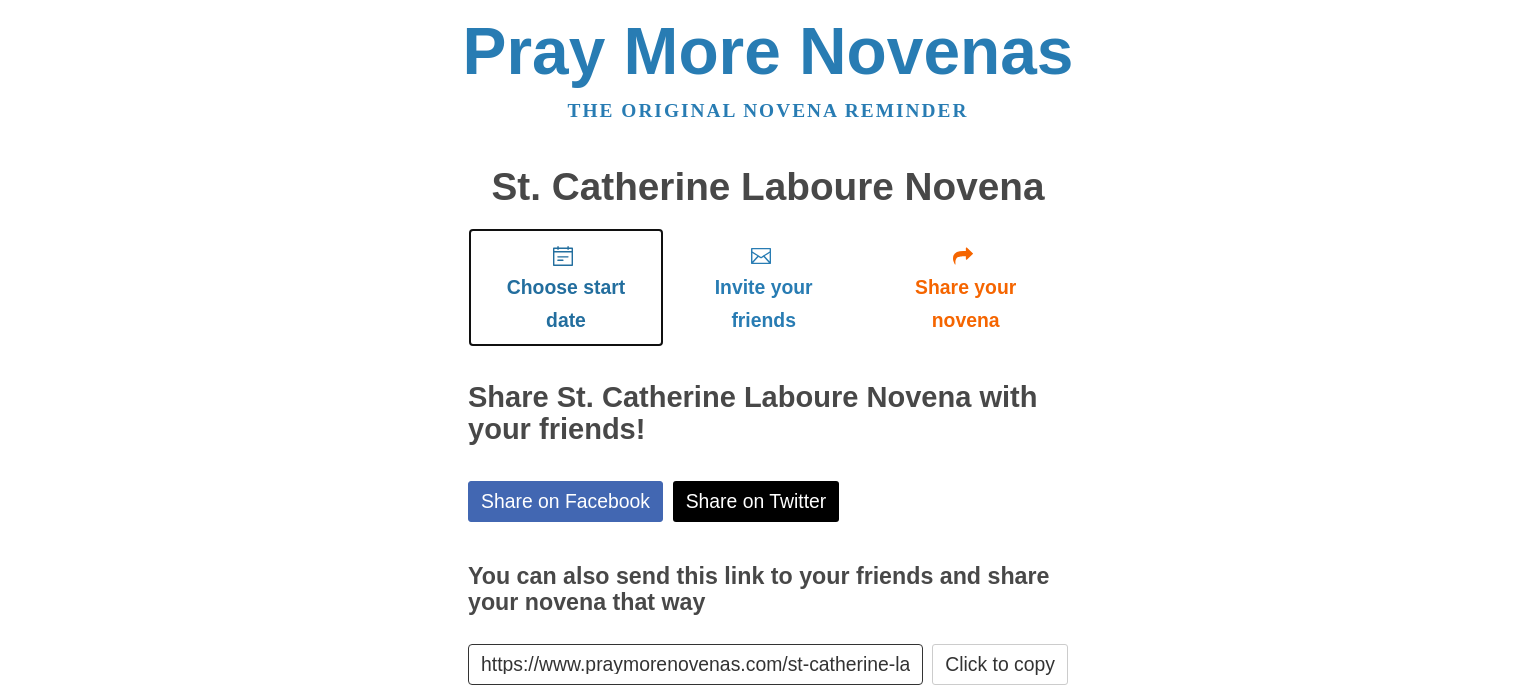 click on "Choose start date" at bounding box center [566, 287] 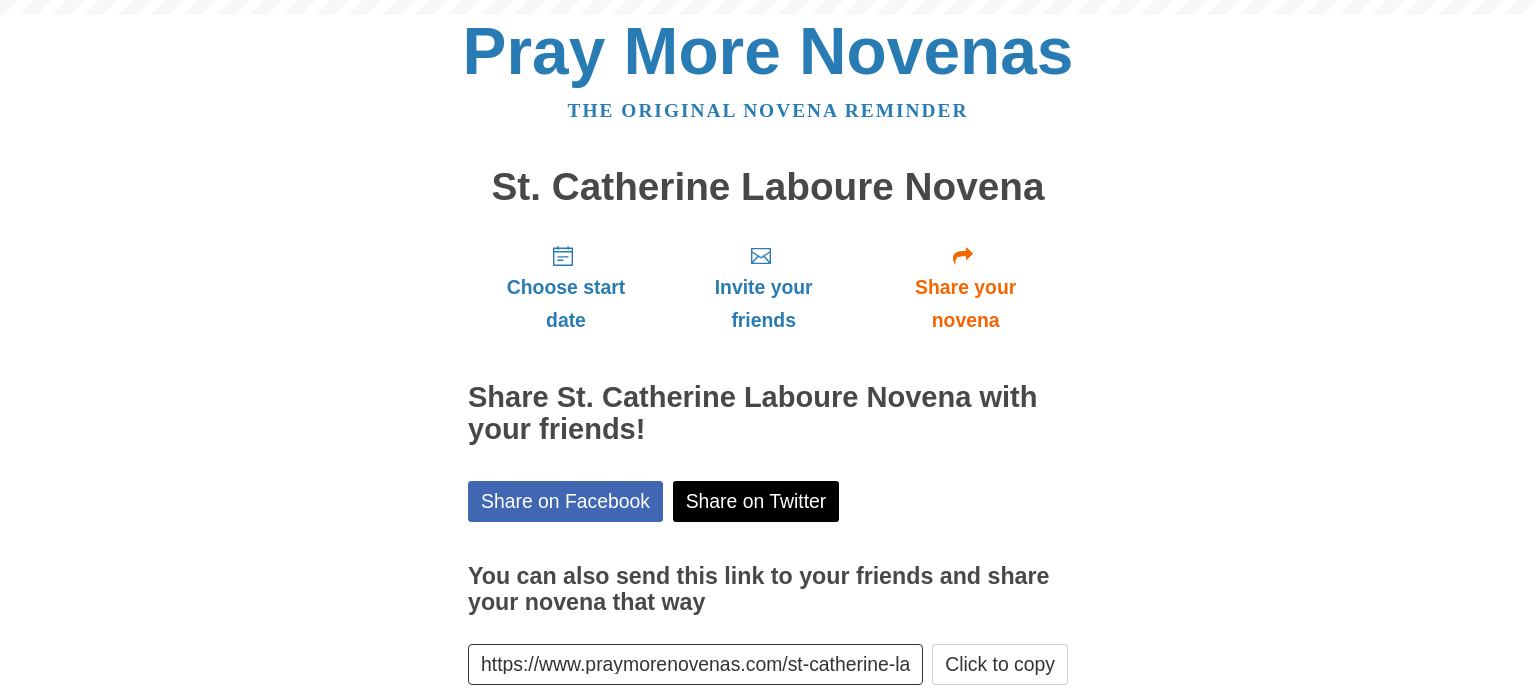 scroll, scrollTop: 0, scrollLeft: 0, axis: both 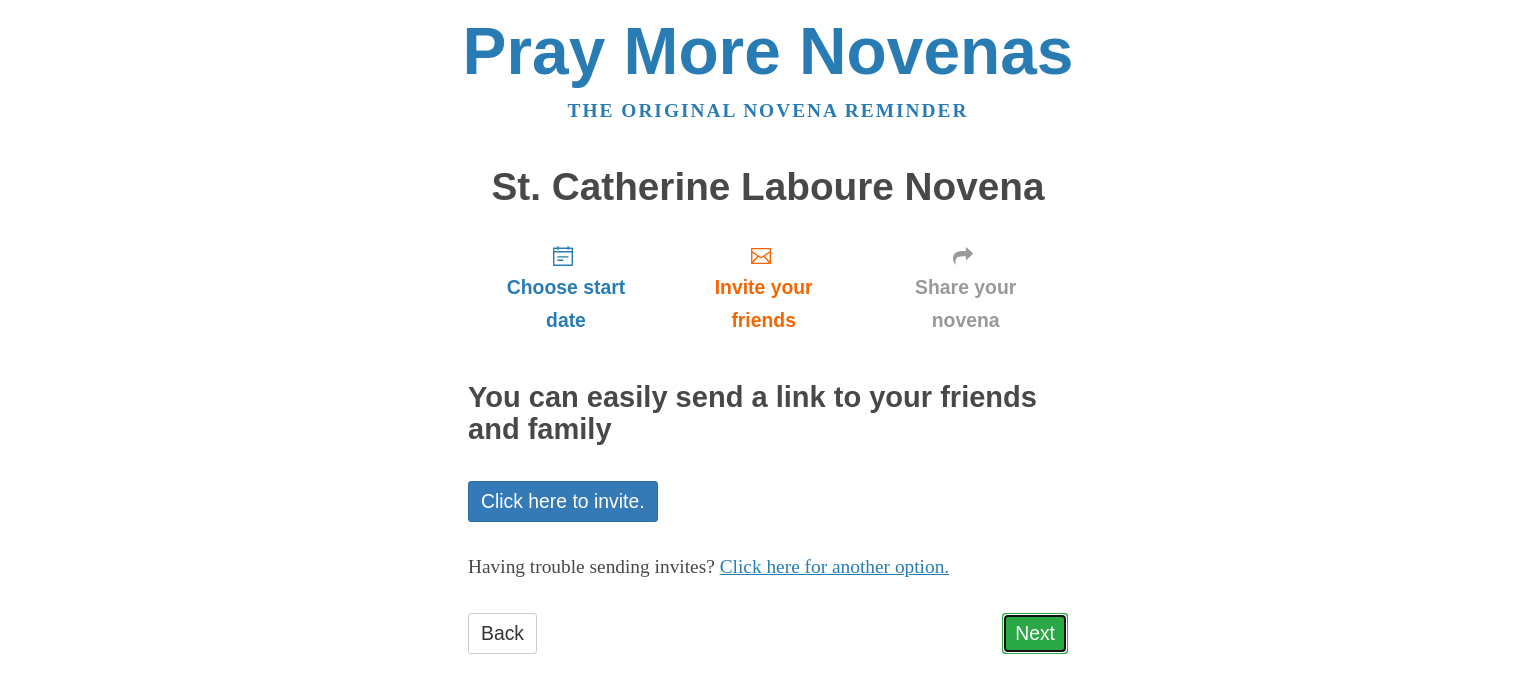 click on "Next" at bounding box center (1035, 633) 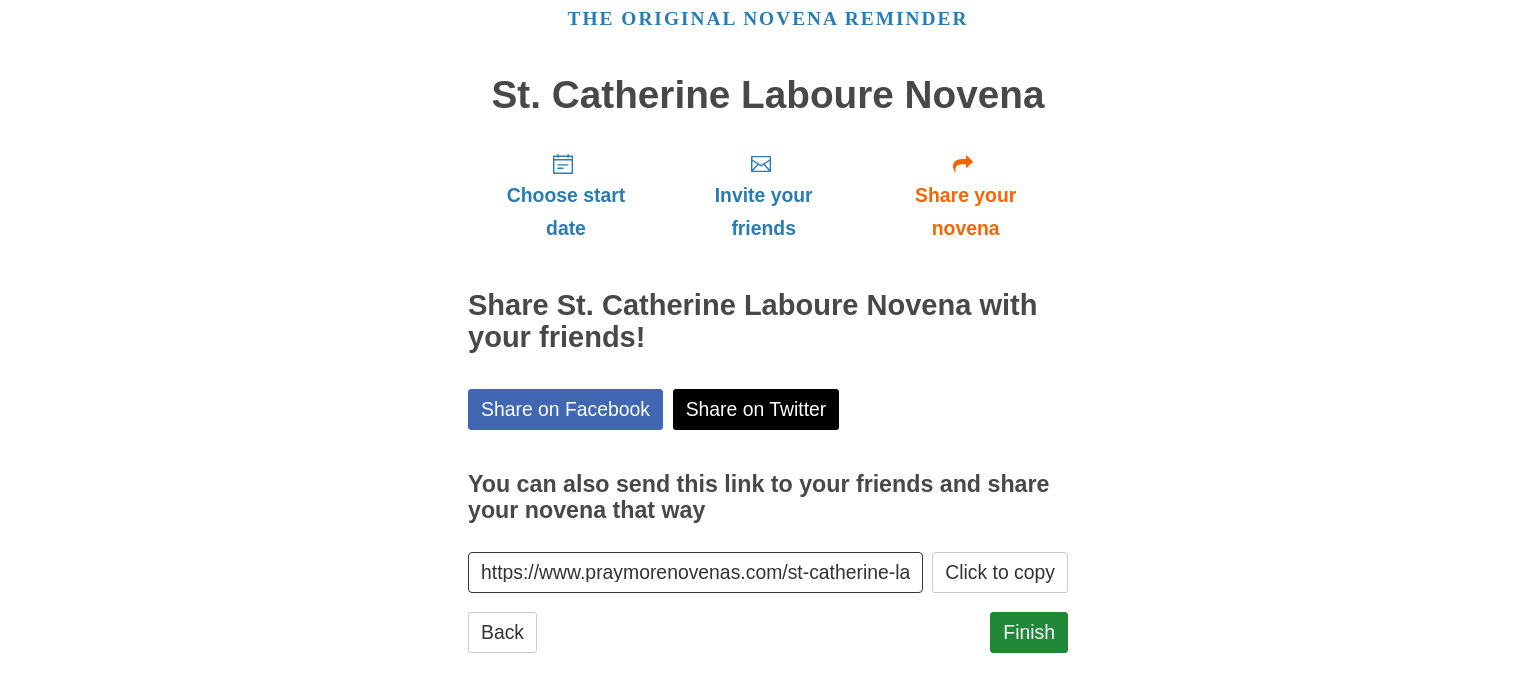 scroll, scrollTop: 107, scrollLeft: 0, axis: vertical 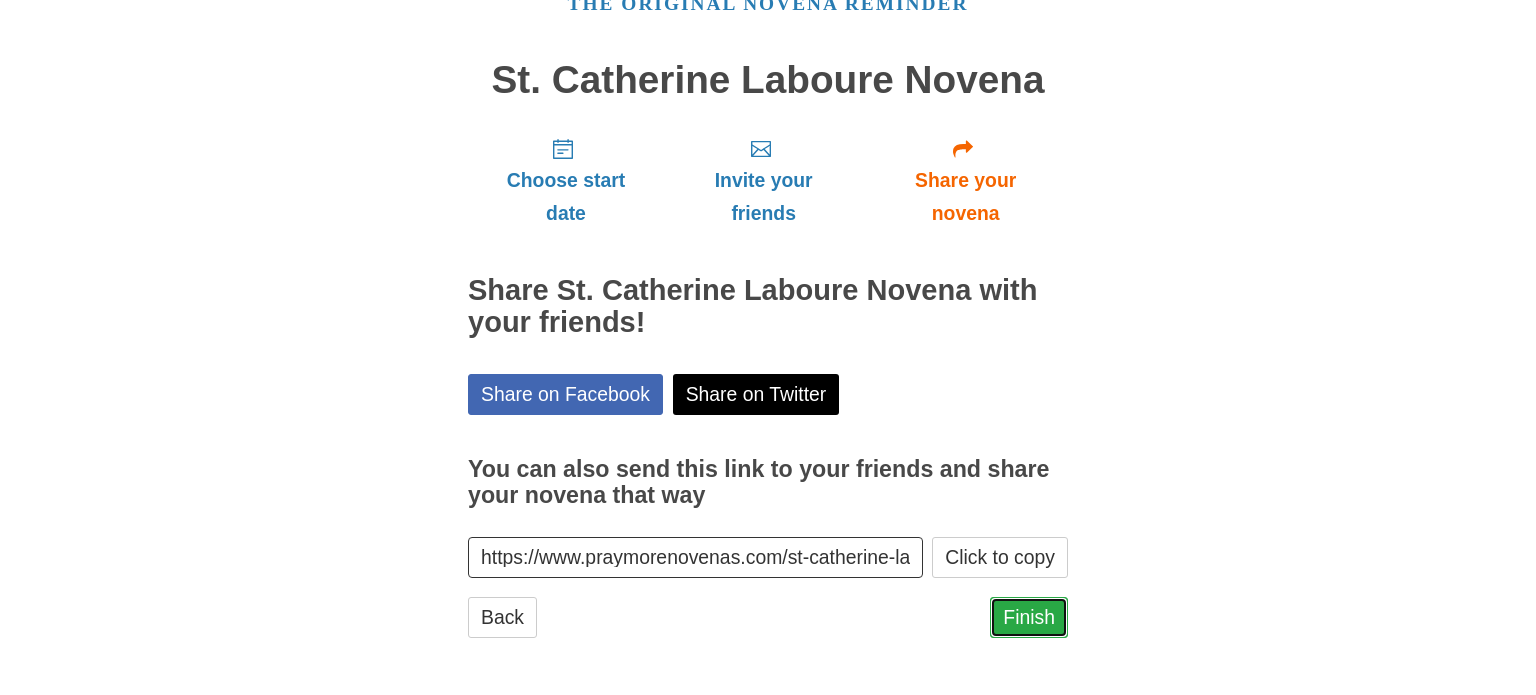 click on "Finish" at bounding box center [1029, 617] 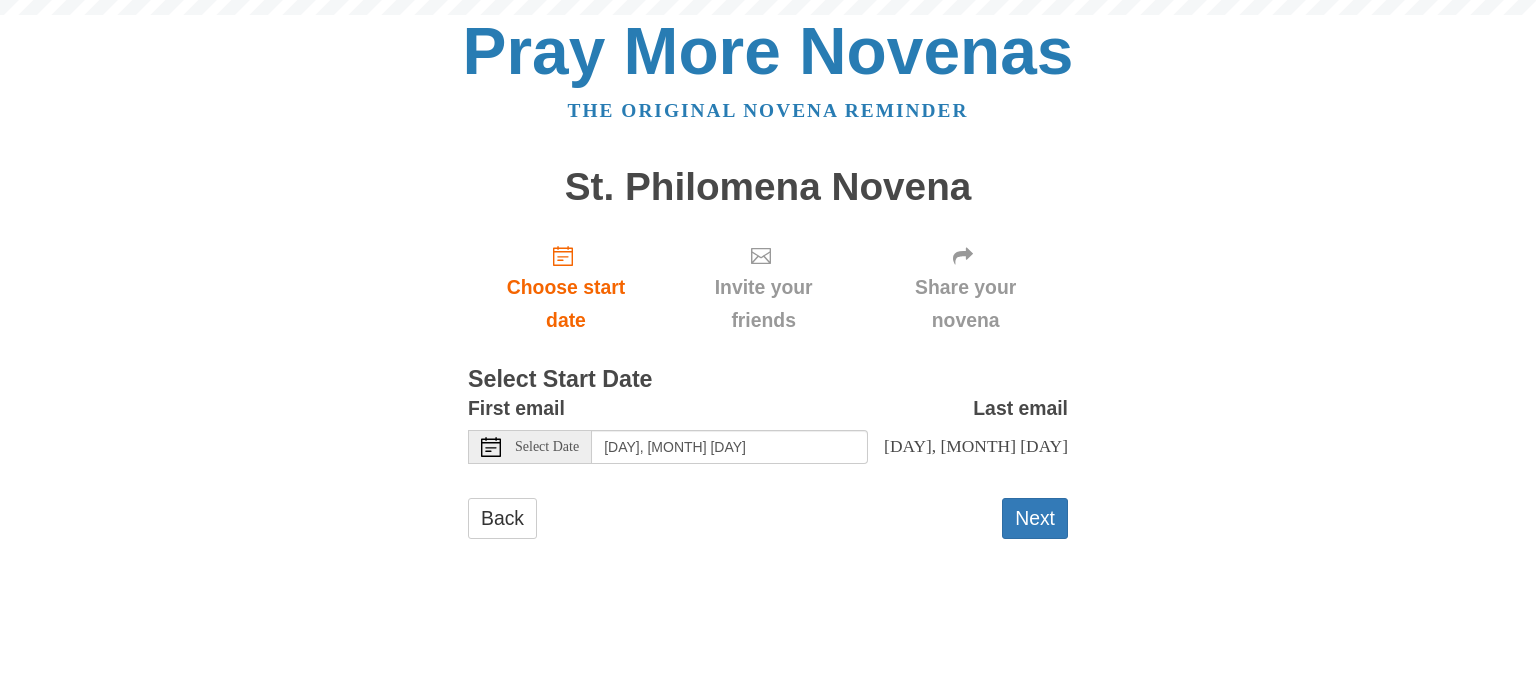 scroll, scrollTop: 0, scrollLeft: 0, axis: both 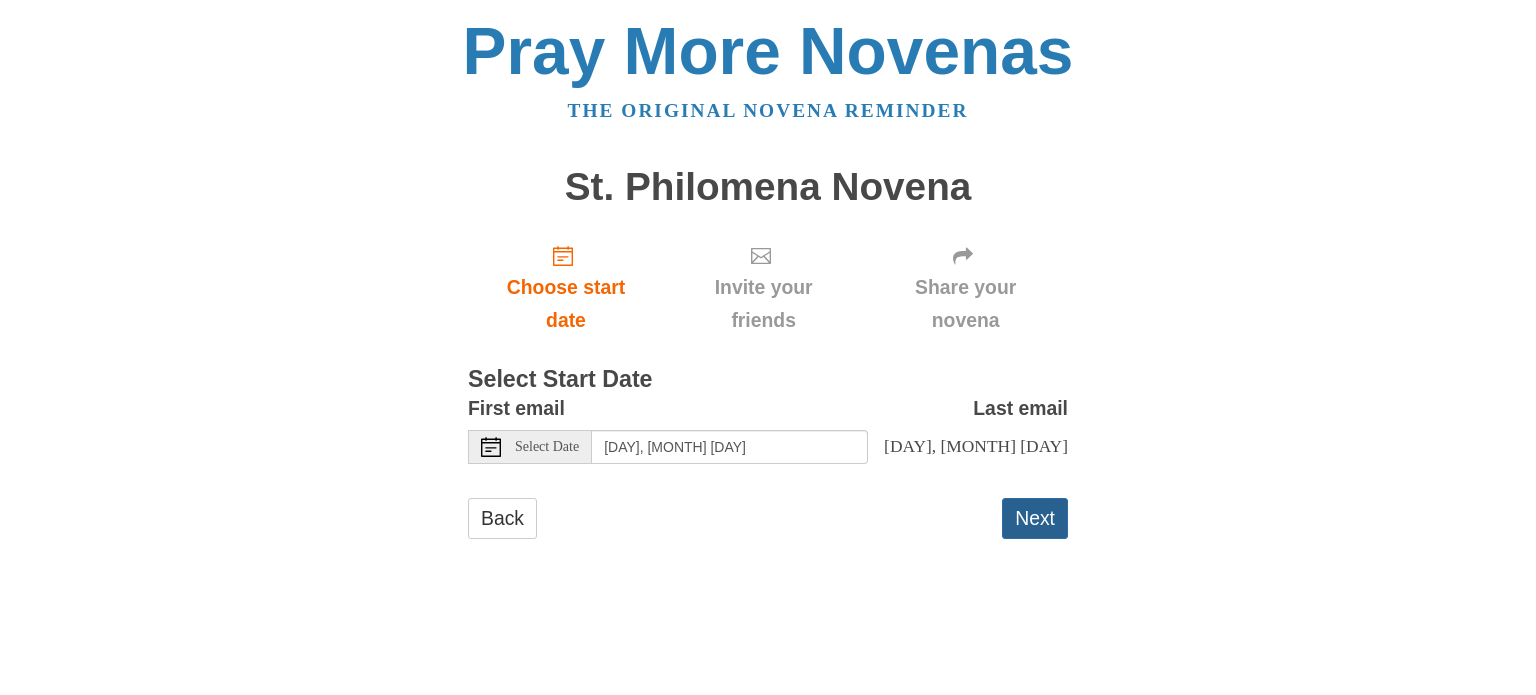 click on "Next" at bounding box center [1035, 518] 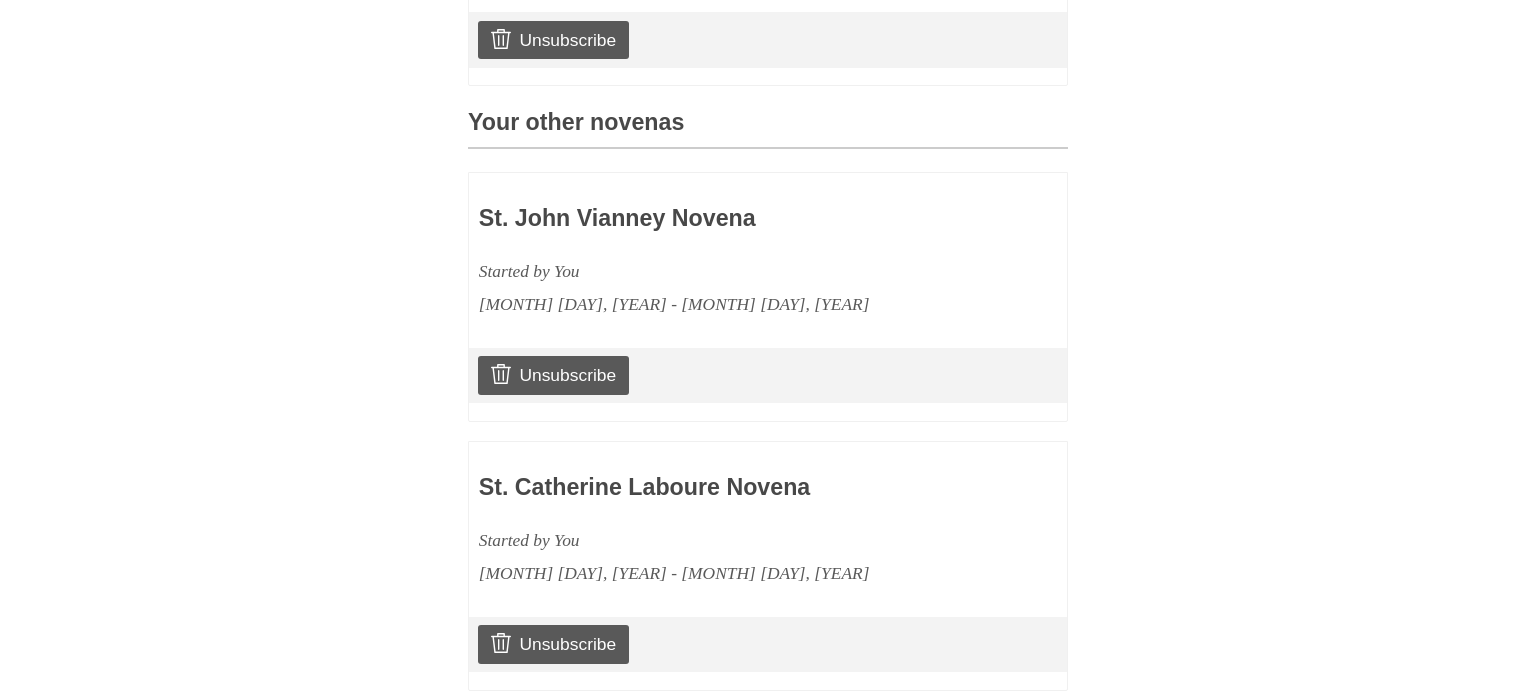 scroll, scrollTop: 894, scrollLeft: 0, axis: vertical 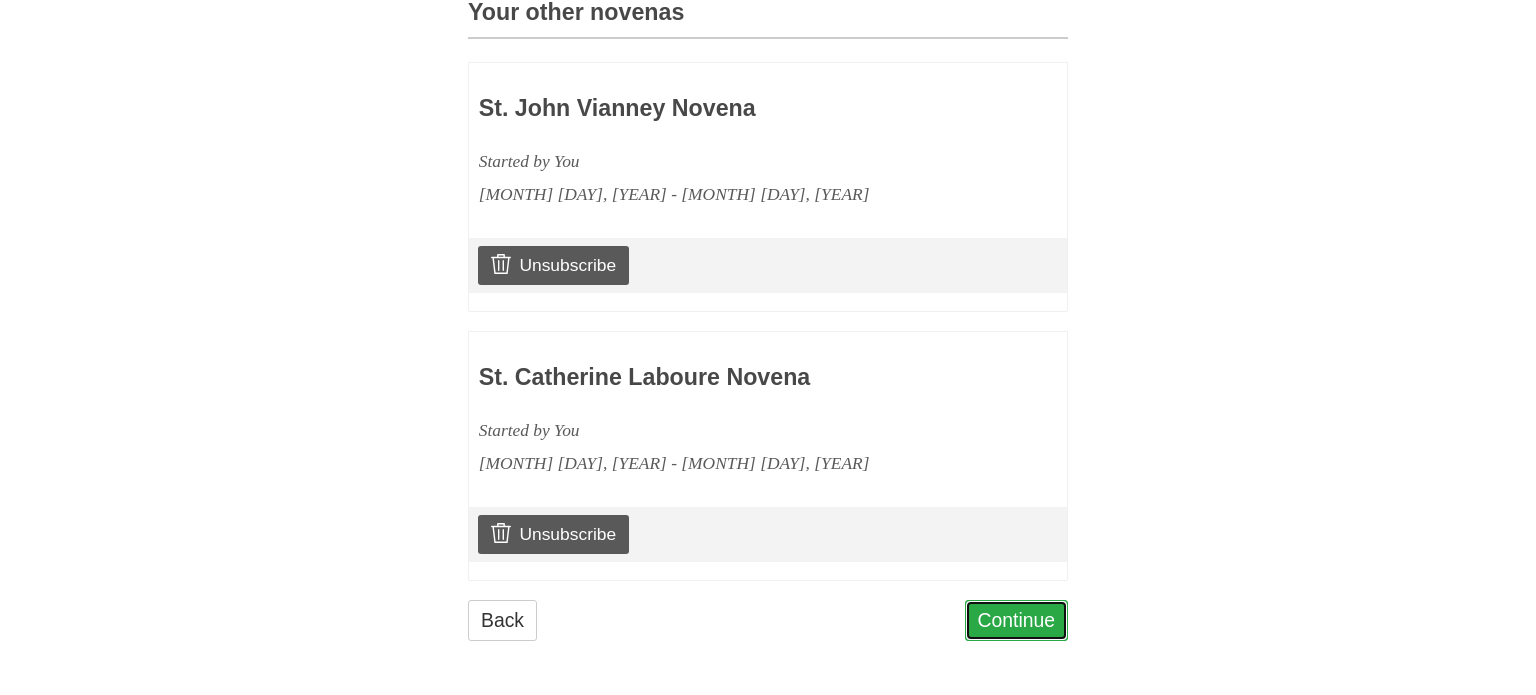 click on "Continue" at bounding box center [1017, 620] 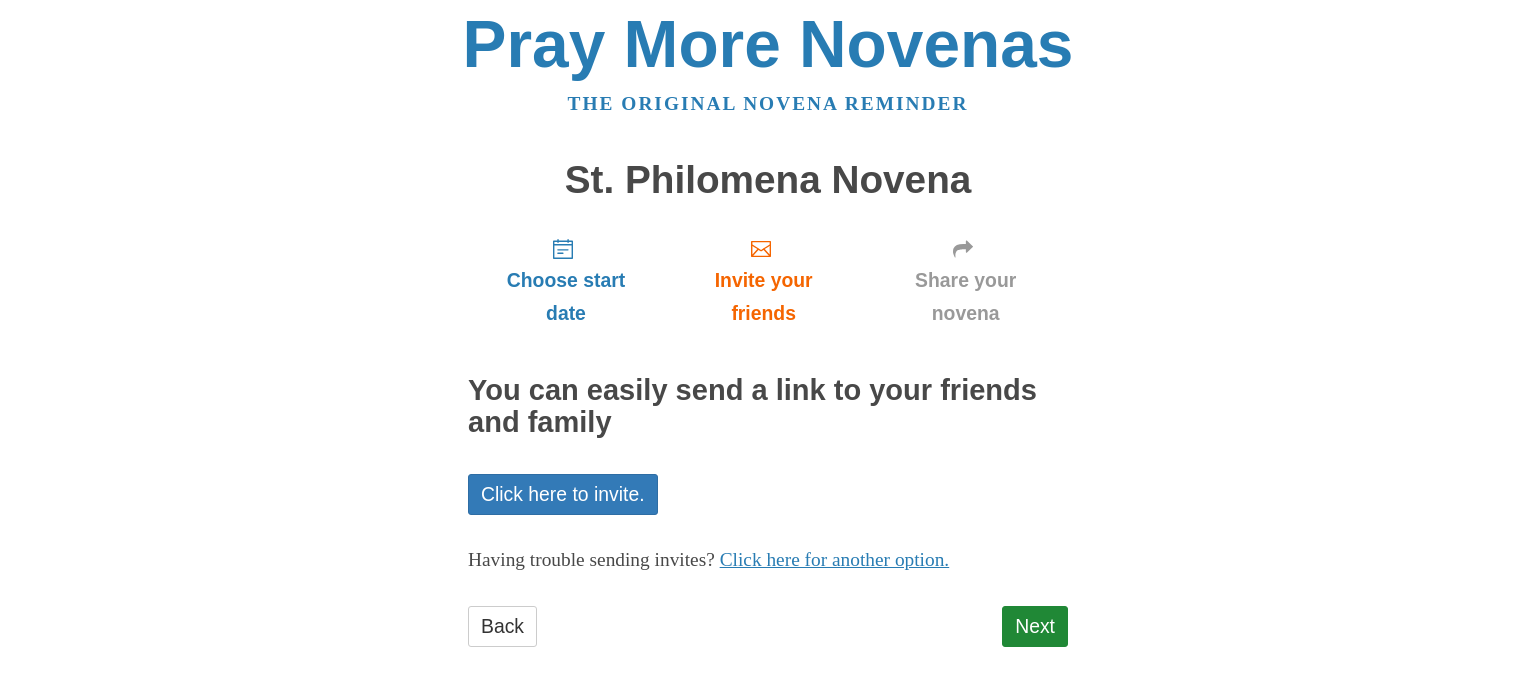scroll, scrollTop: 0, scrollLeft: 0, axis: both 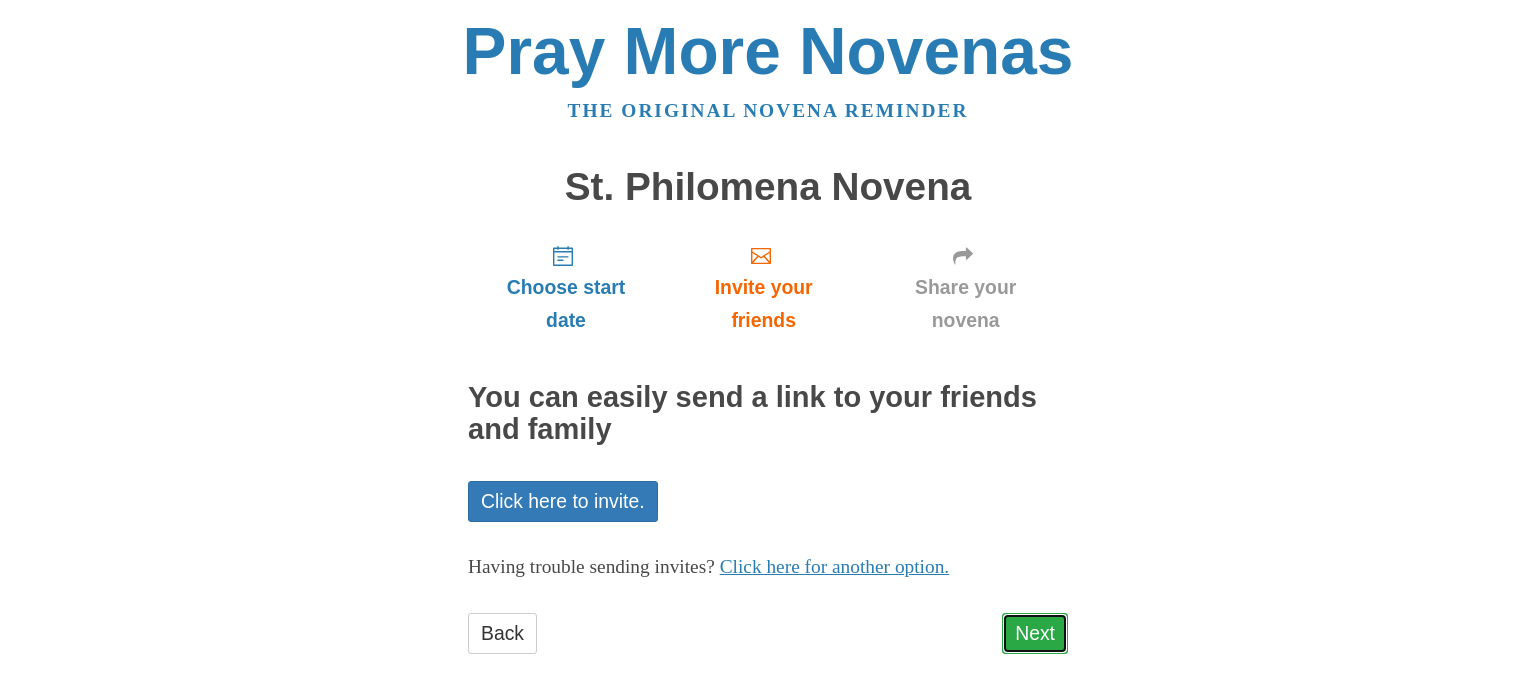 click on "Next" at bounding box center [1035, 633] 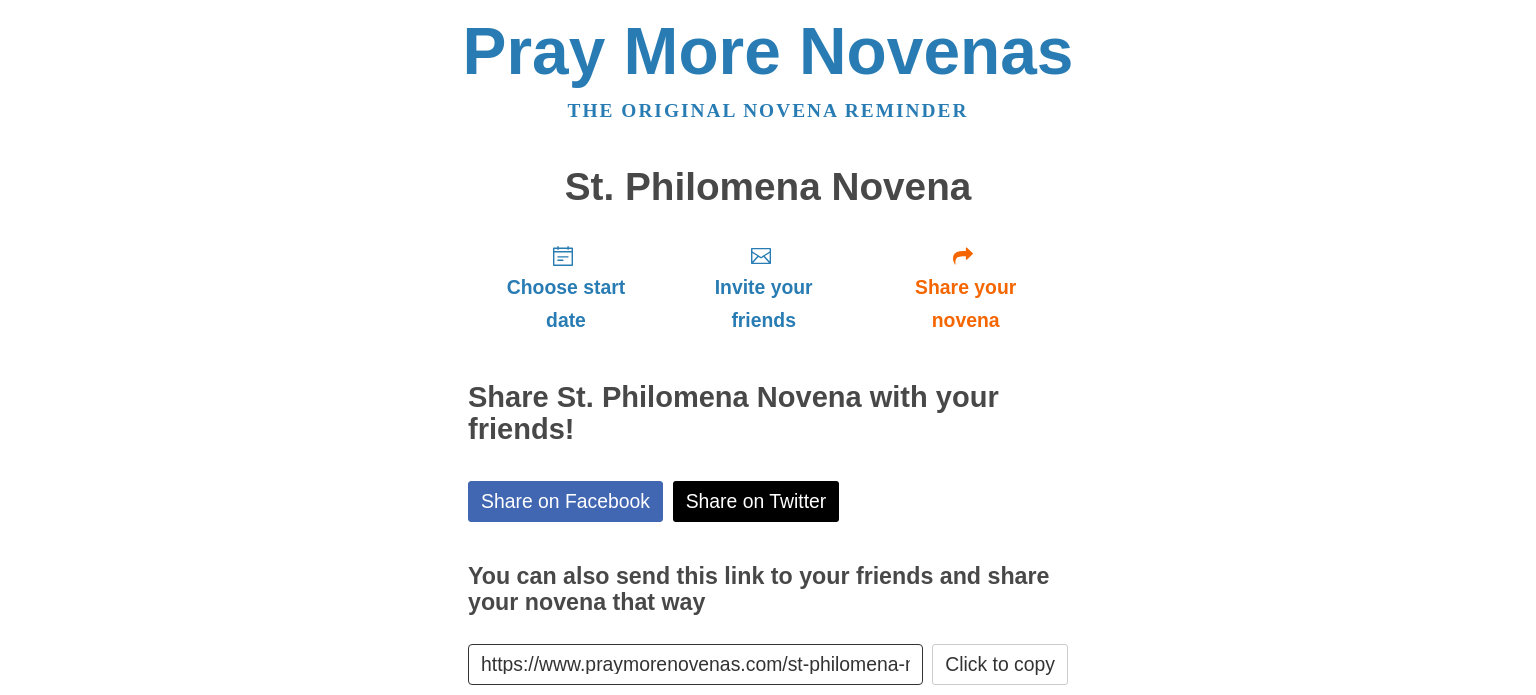 scroll, scrollTop: 107, scrollLeft: 0, axis: vertical 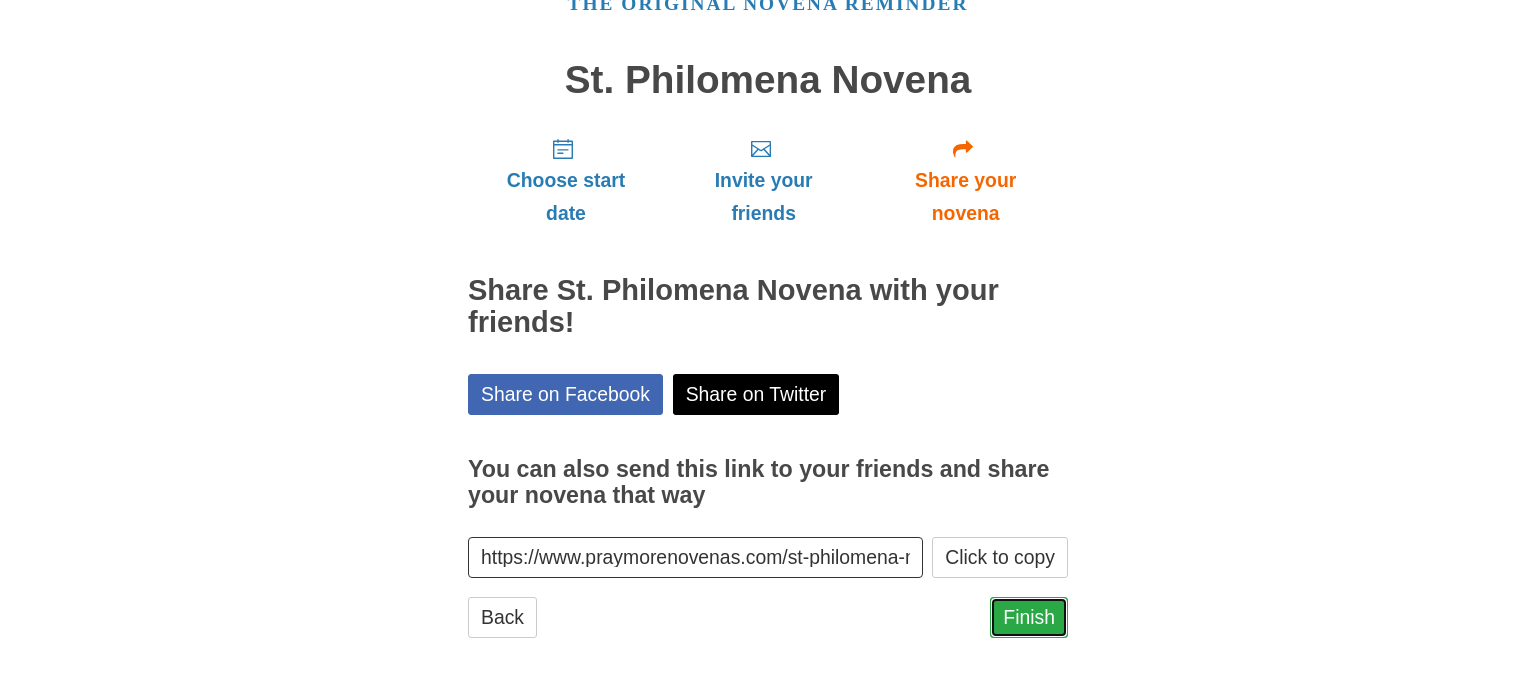click on "Finish" at bounding box center (1029, 617) 